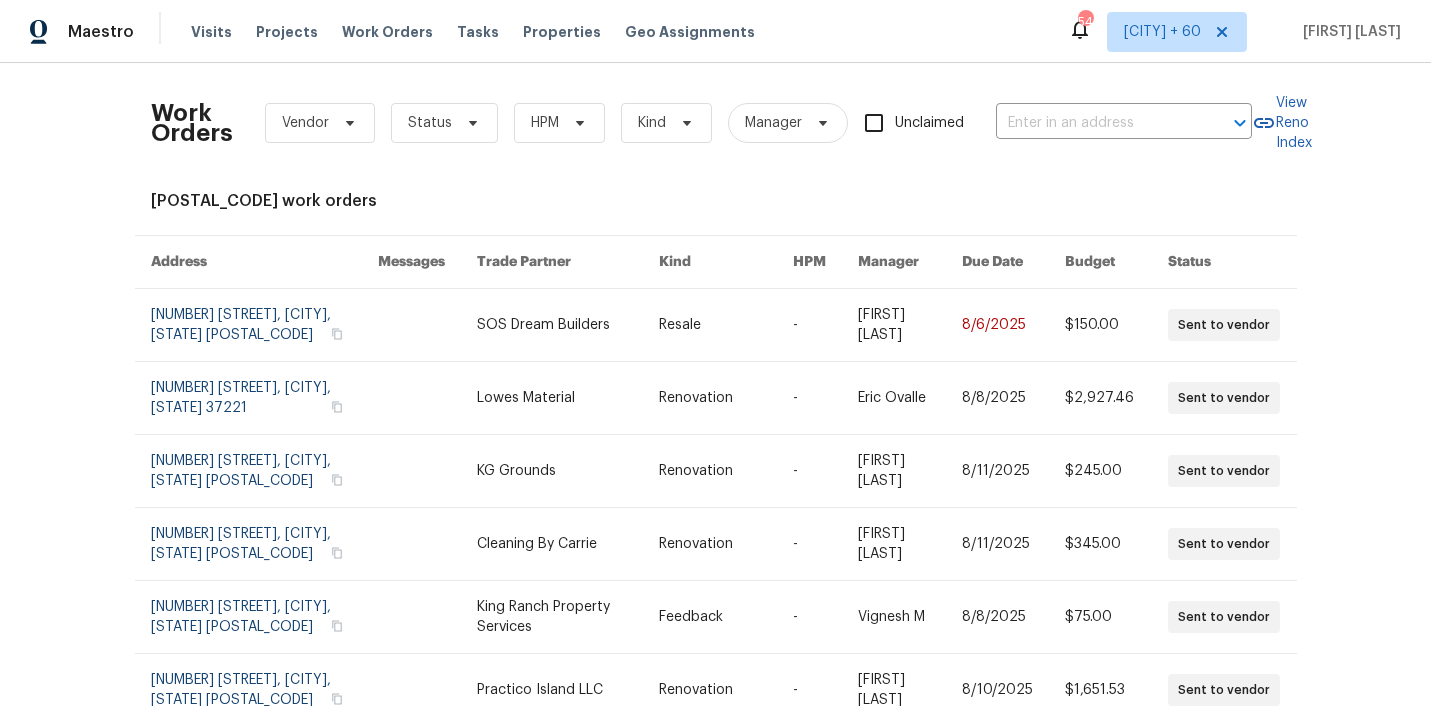 scroll, scrollTop: 0, scrollLeft: 0, axis: both 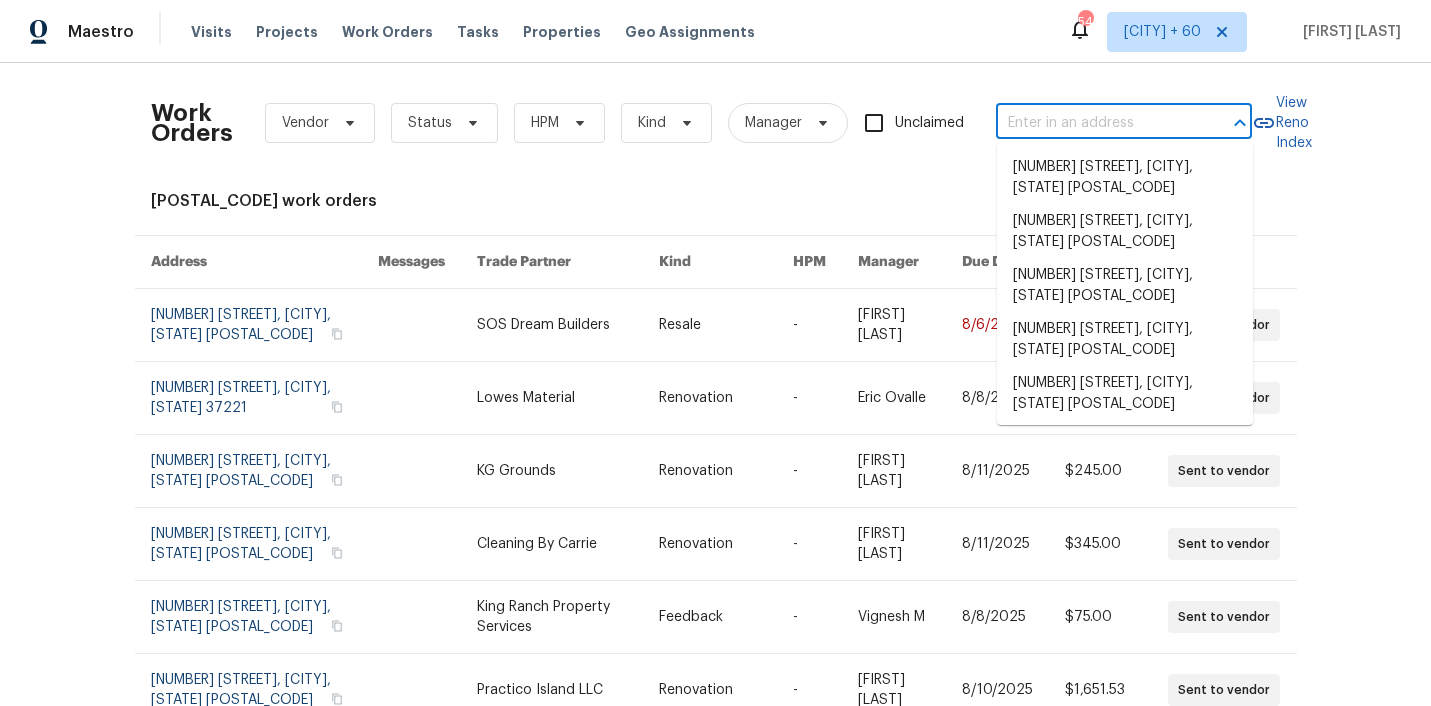 click at bounding box center (1096, 123) 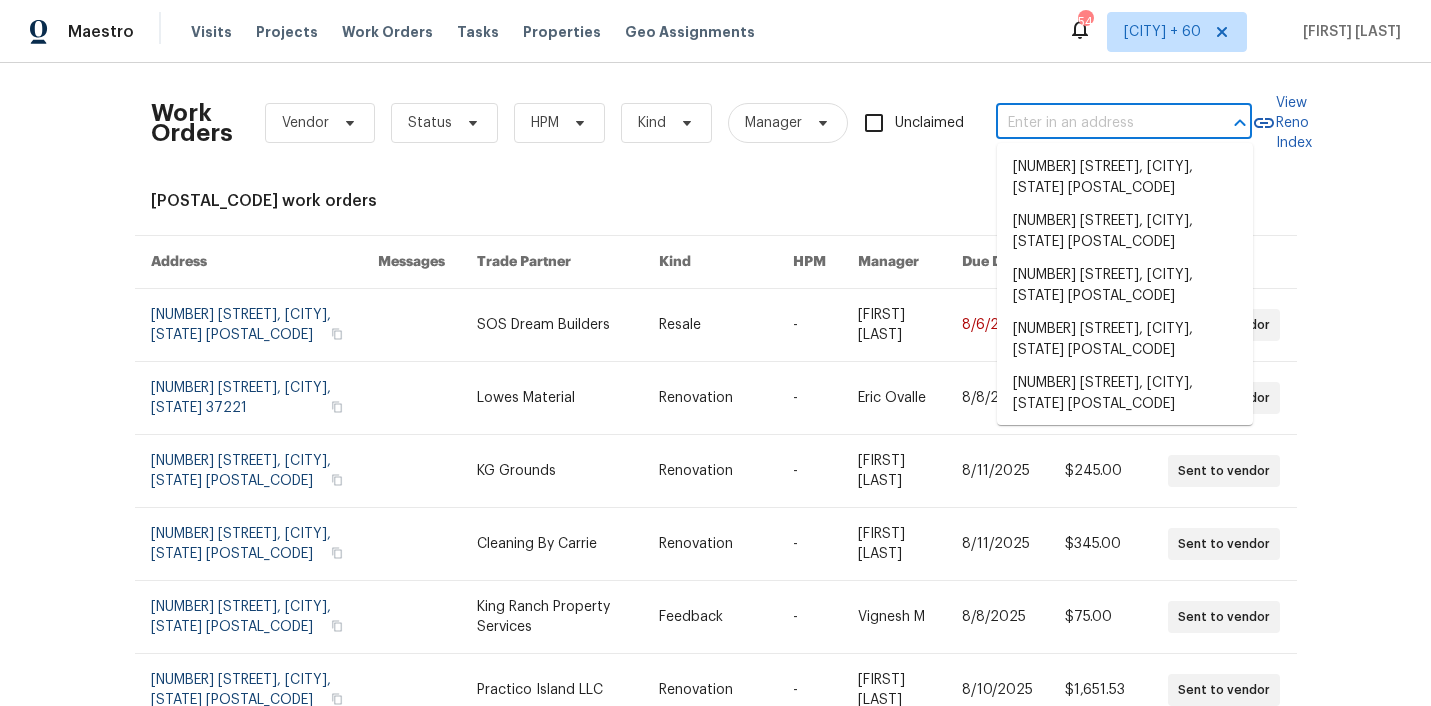 paste on "[NUMBER] [STREET], [CITY], [STATE] [POSTAL_CODE]" 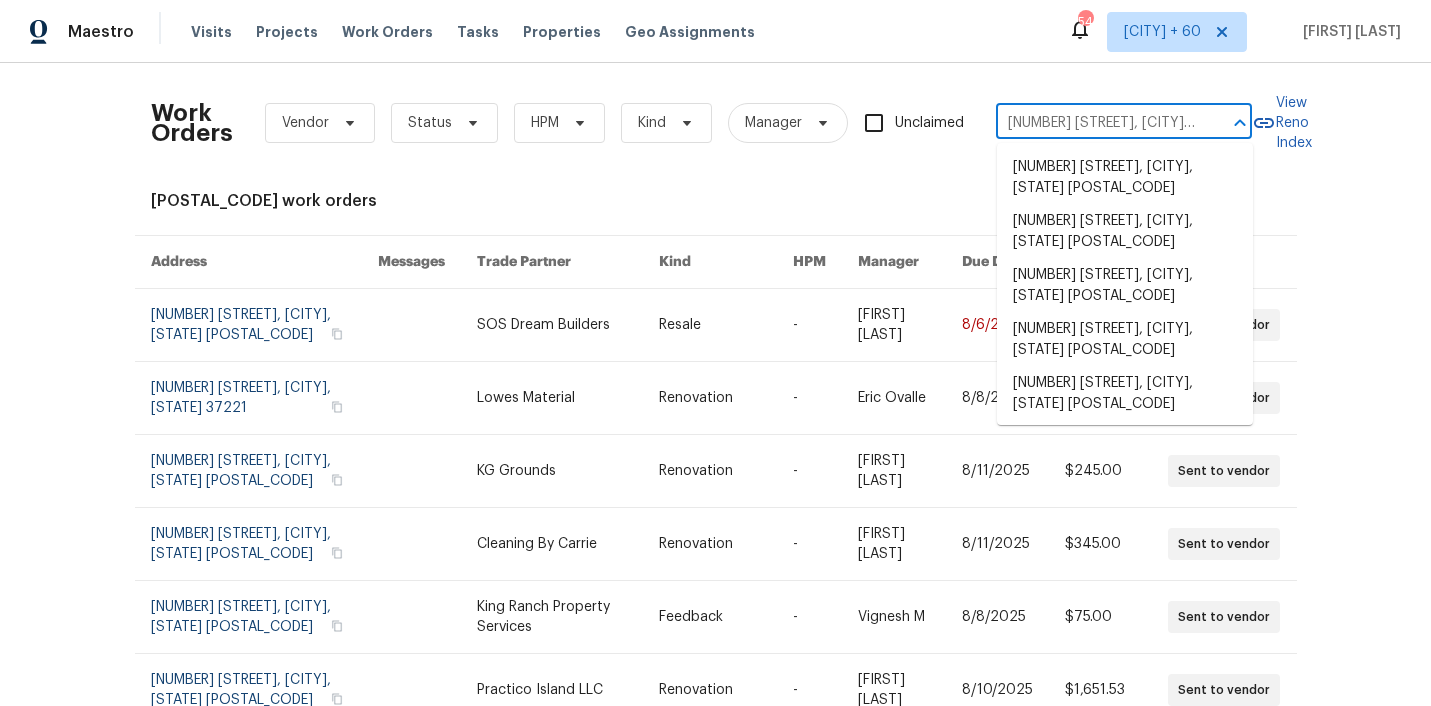 scroll, scrollTop: 0, scrollLeft: 93, axis: horizontal 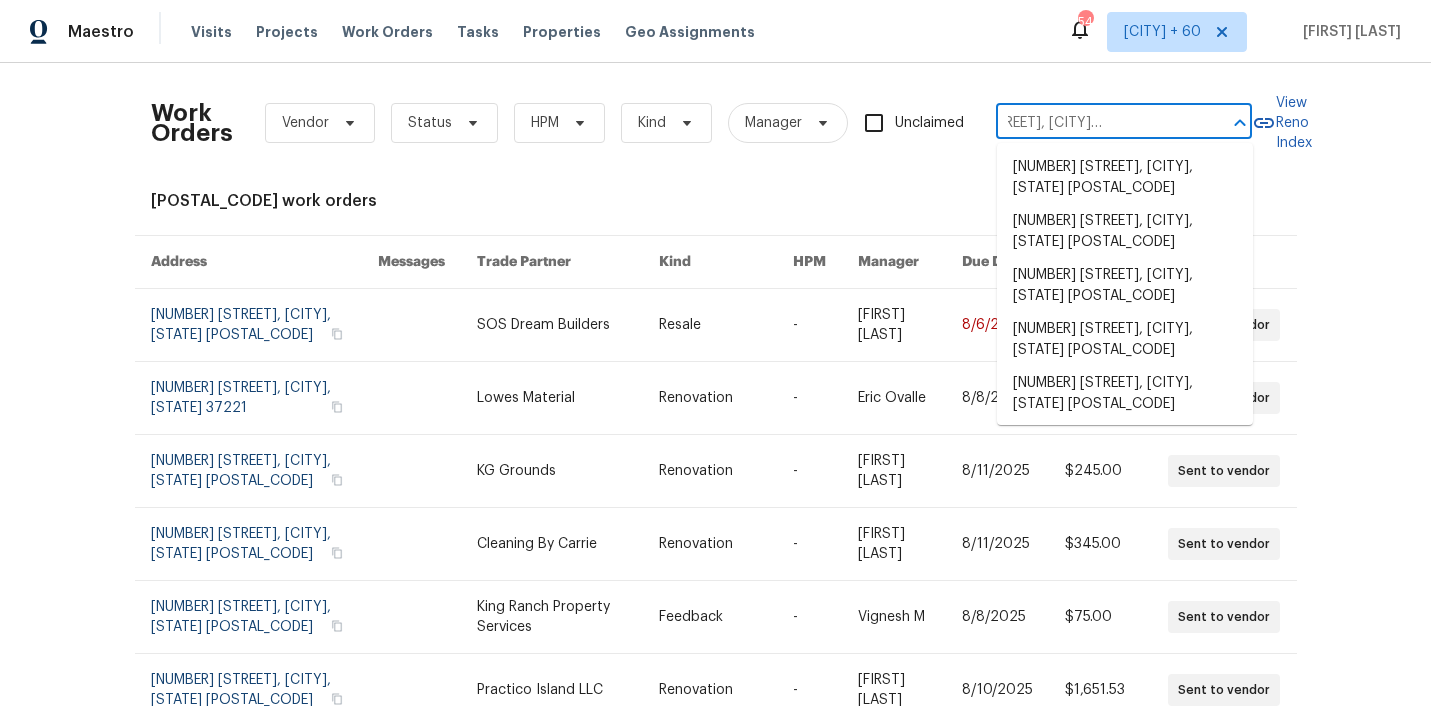 type on "[NUMBER] [STREET], [CITY], [STATE] [POSTAL_CODE]" 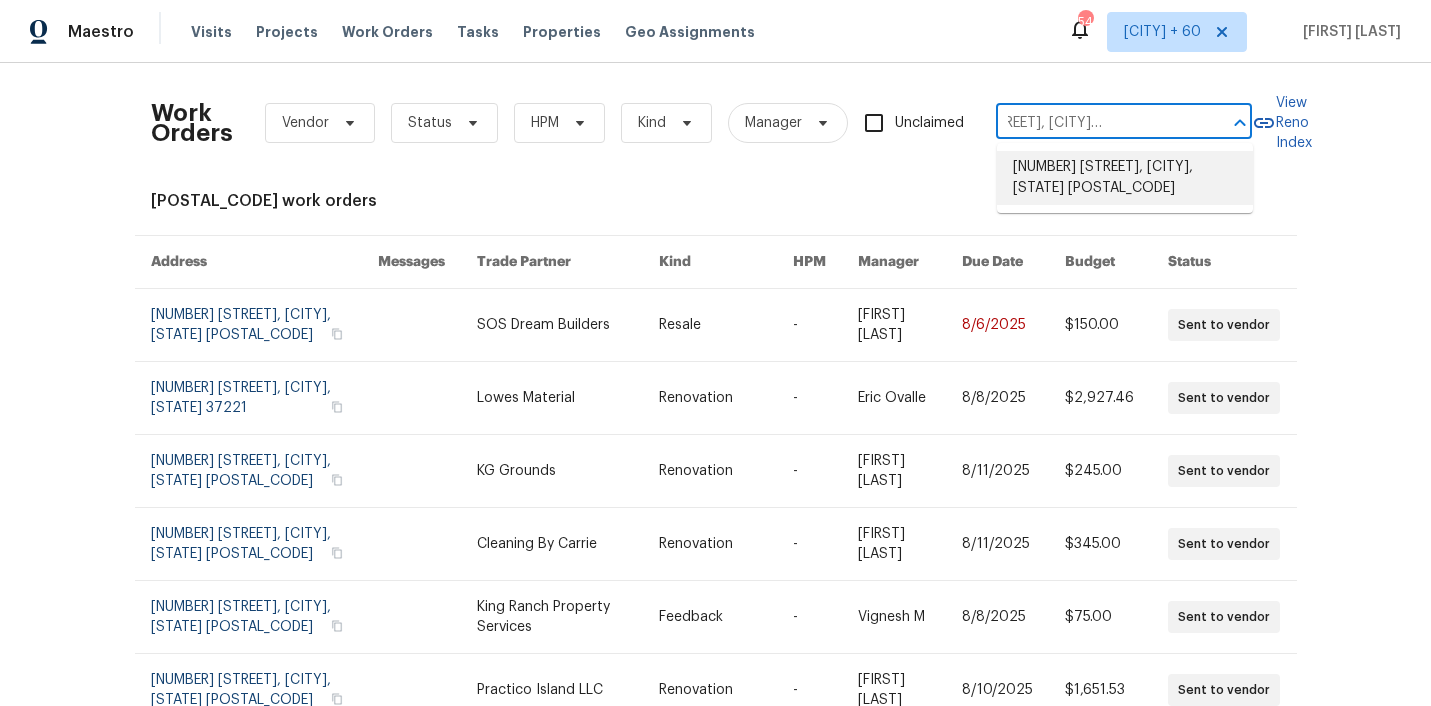 click on "[NUMBER] [STREET], [CITY], [STATE] [POSTAL_CODE]" at bounding box center [1125, 178] 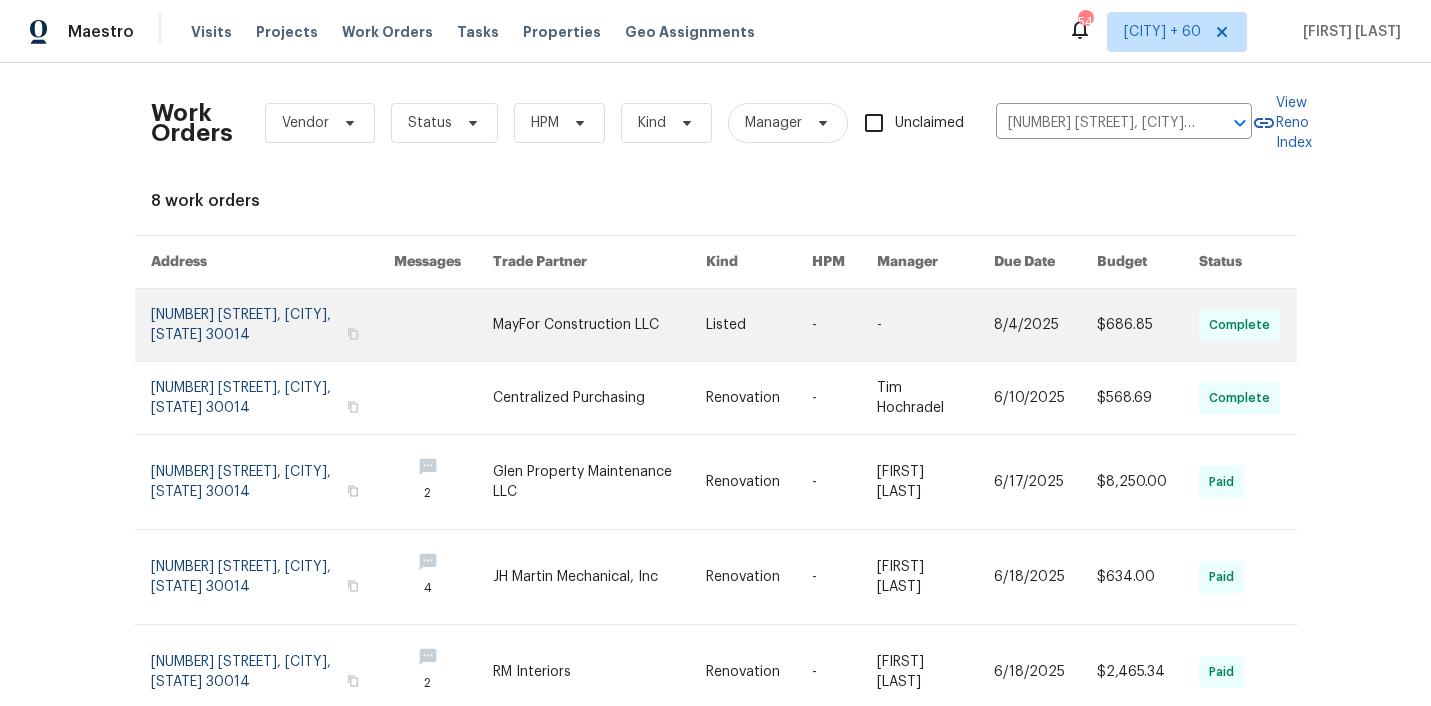 click at bounding box center [599, 325] 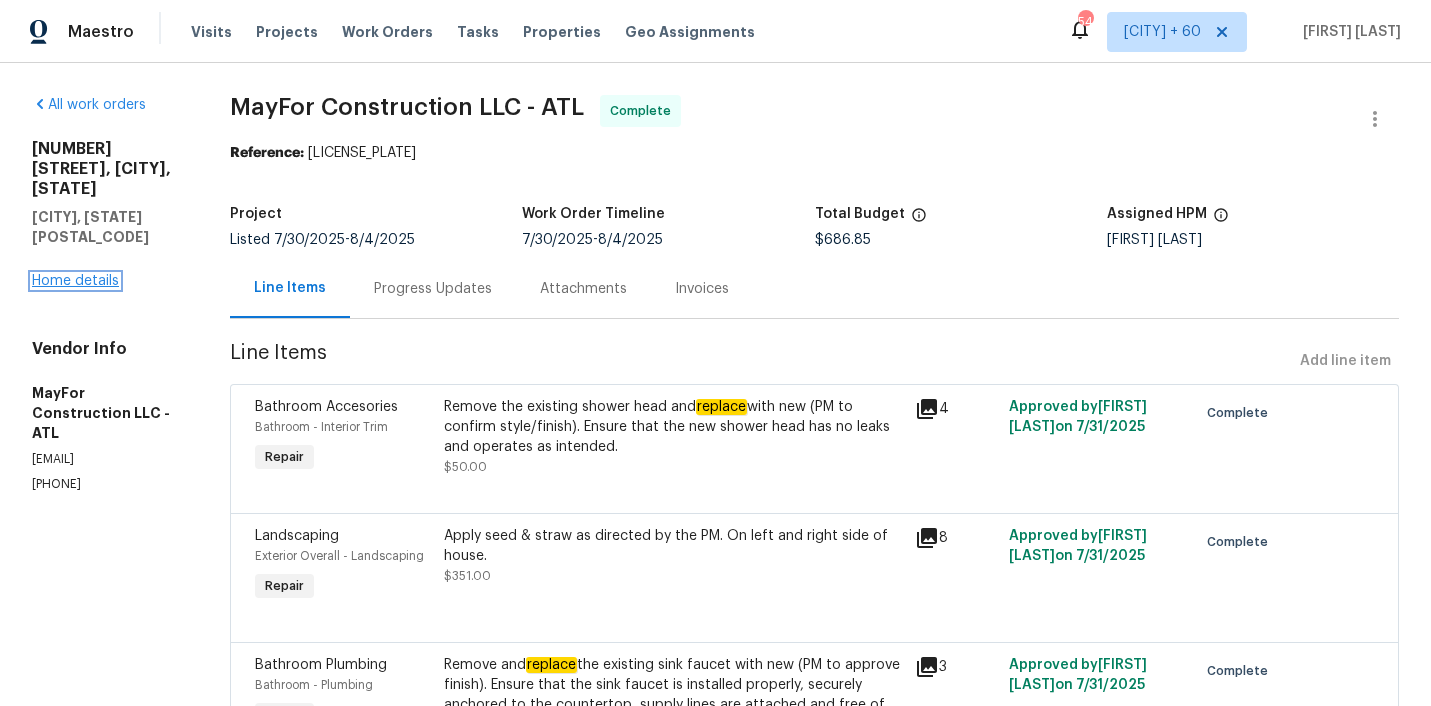 click on "Home details" at bounding box center [75, 281] 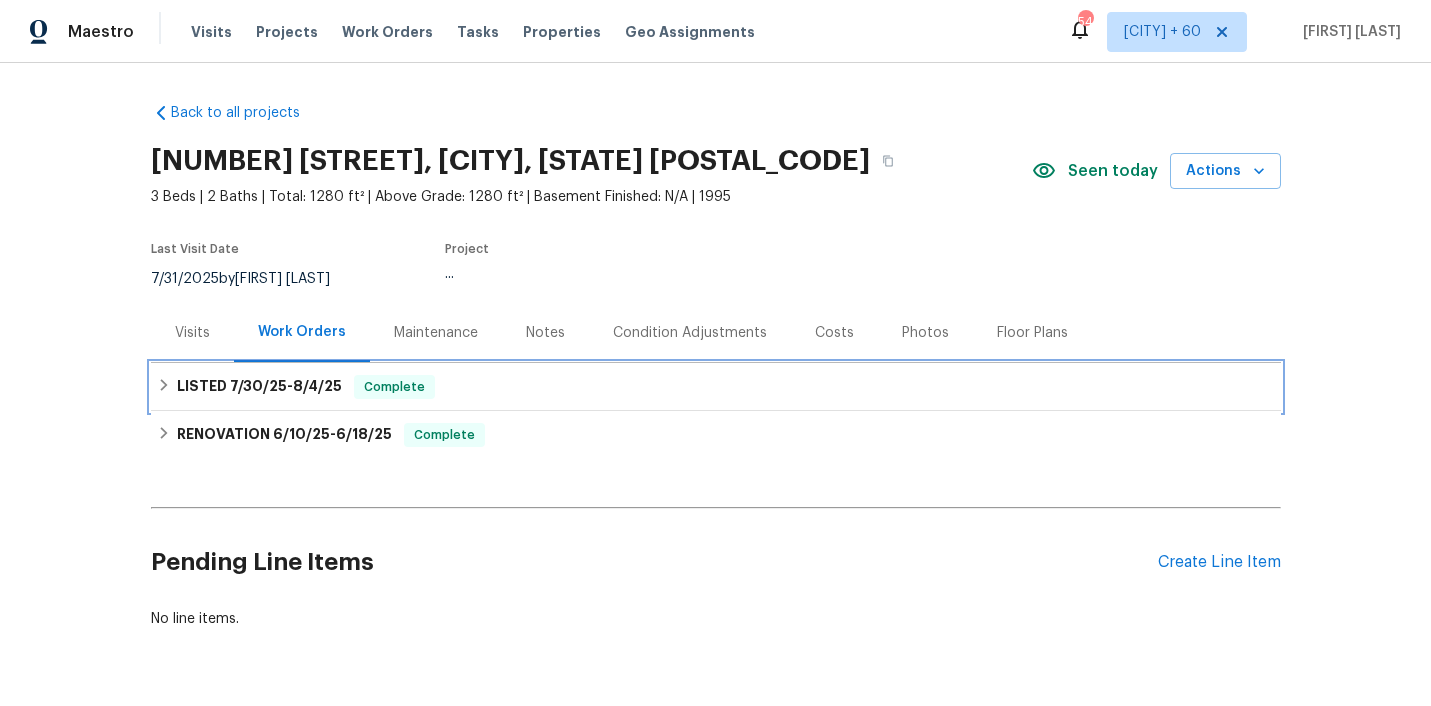 click on "LISTED   7/30/25  -  8/4/25 Complete" at bounding box center (716, 387) 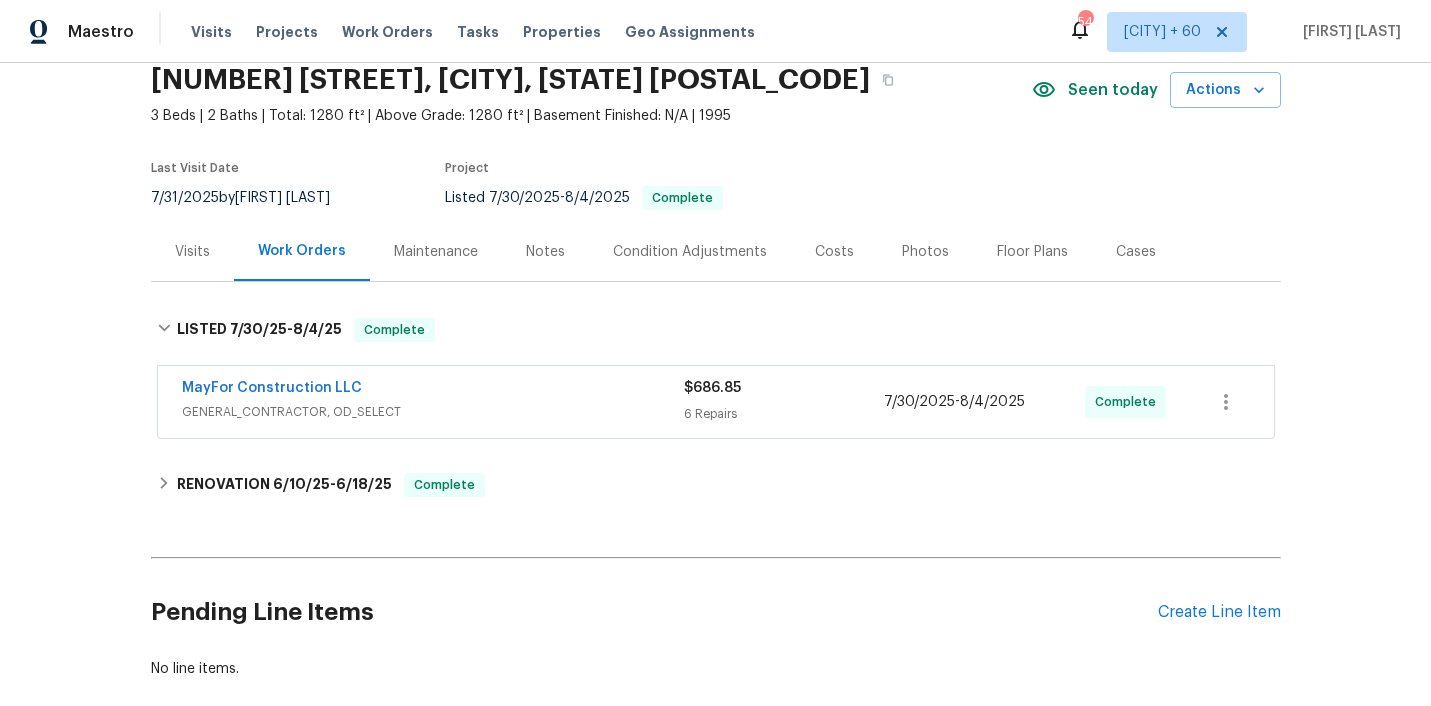 click on "GENERAL_CONTRACTOR, OD_SELECT" at bounding box center [433, 412] 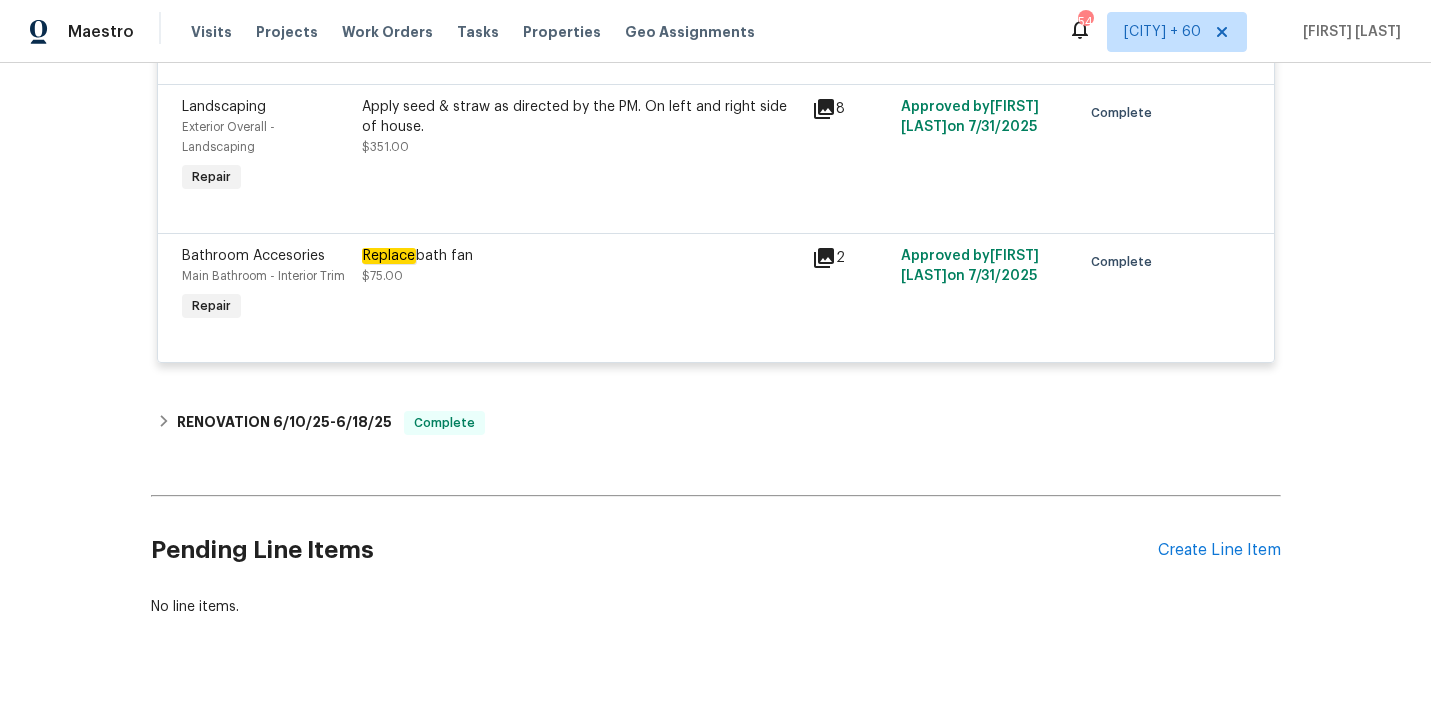 scroll, scrollTop: 1092, scrollLeft: 0, axis: vertical 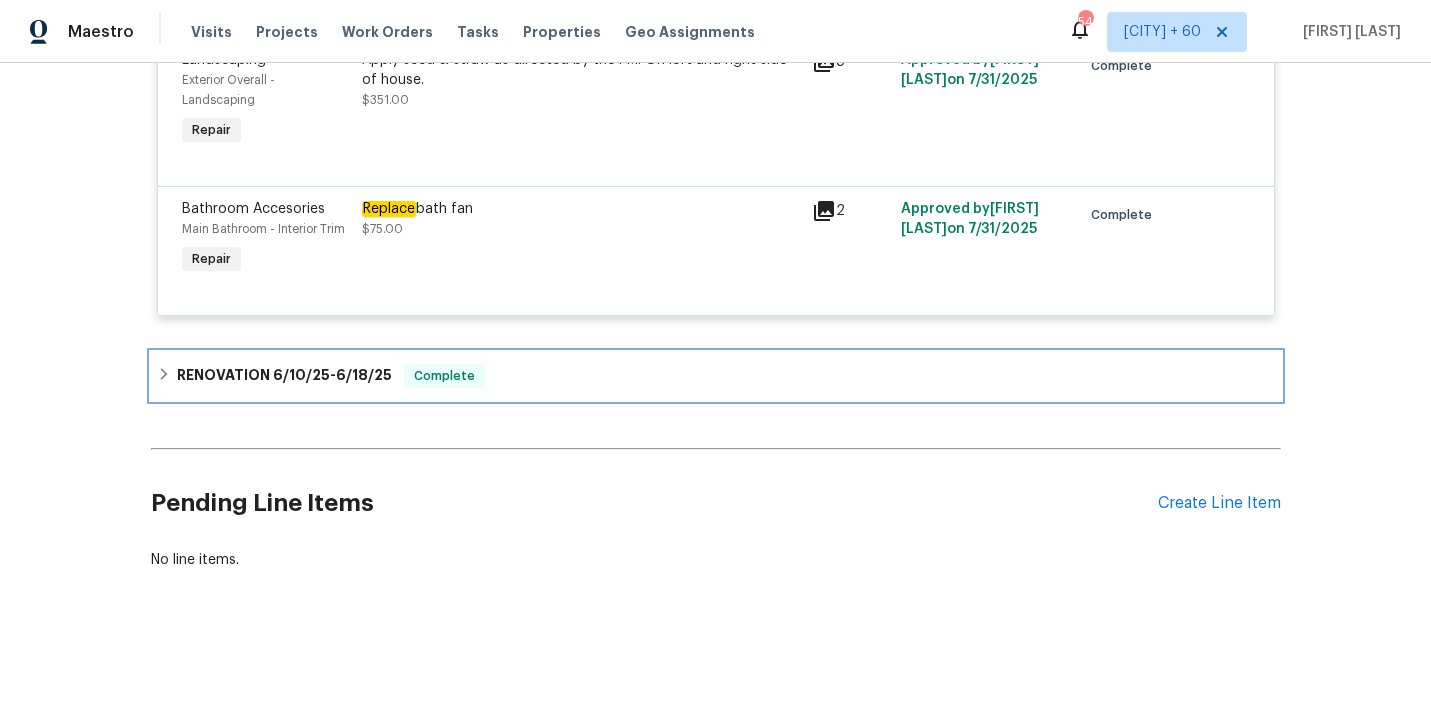 click on "RENOVATION   6/10/25  -  6/18/25 Complete" at bounding box center [716, 376] 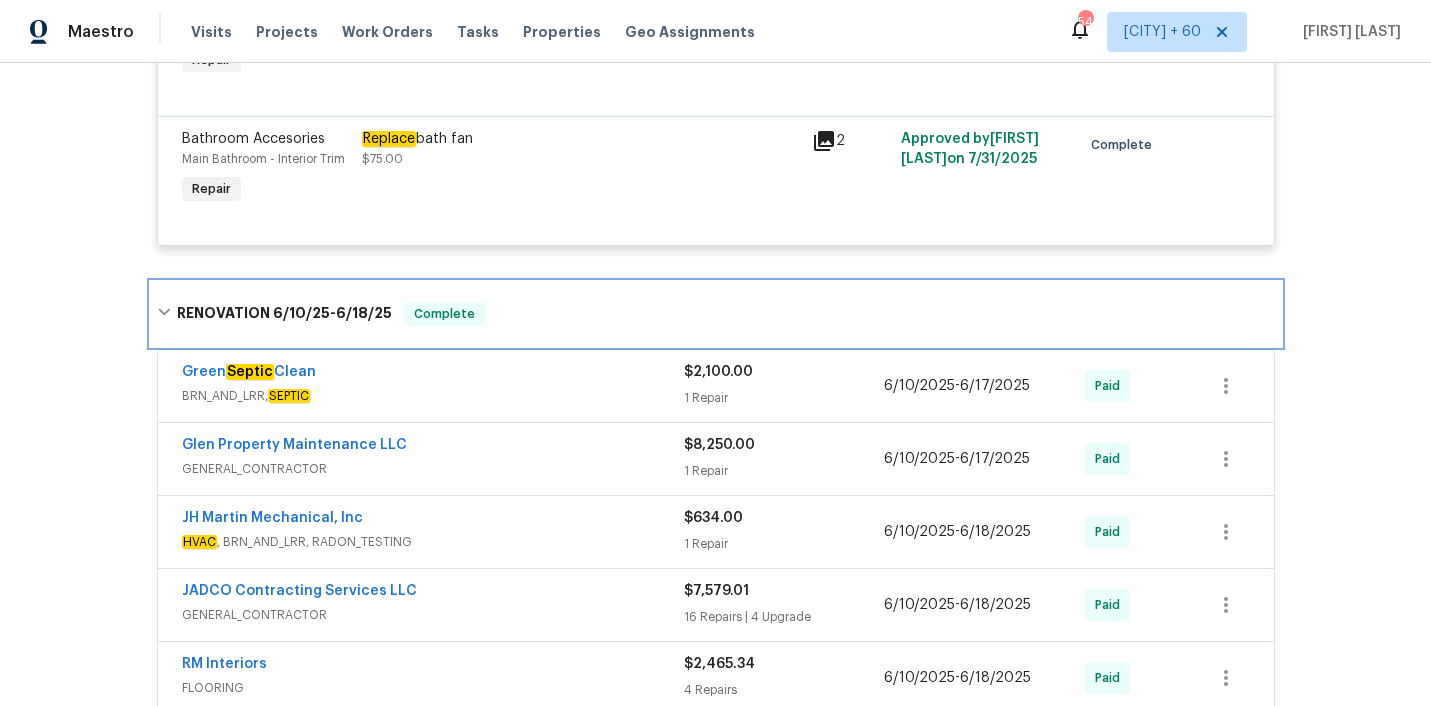 scroll, scrollTop: 1185, scrollLeft: 0, axis: vertical 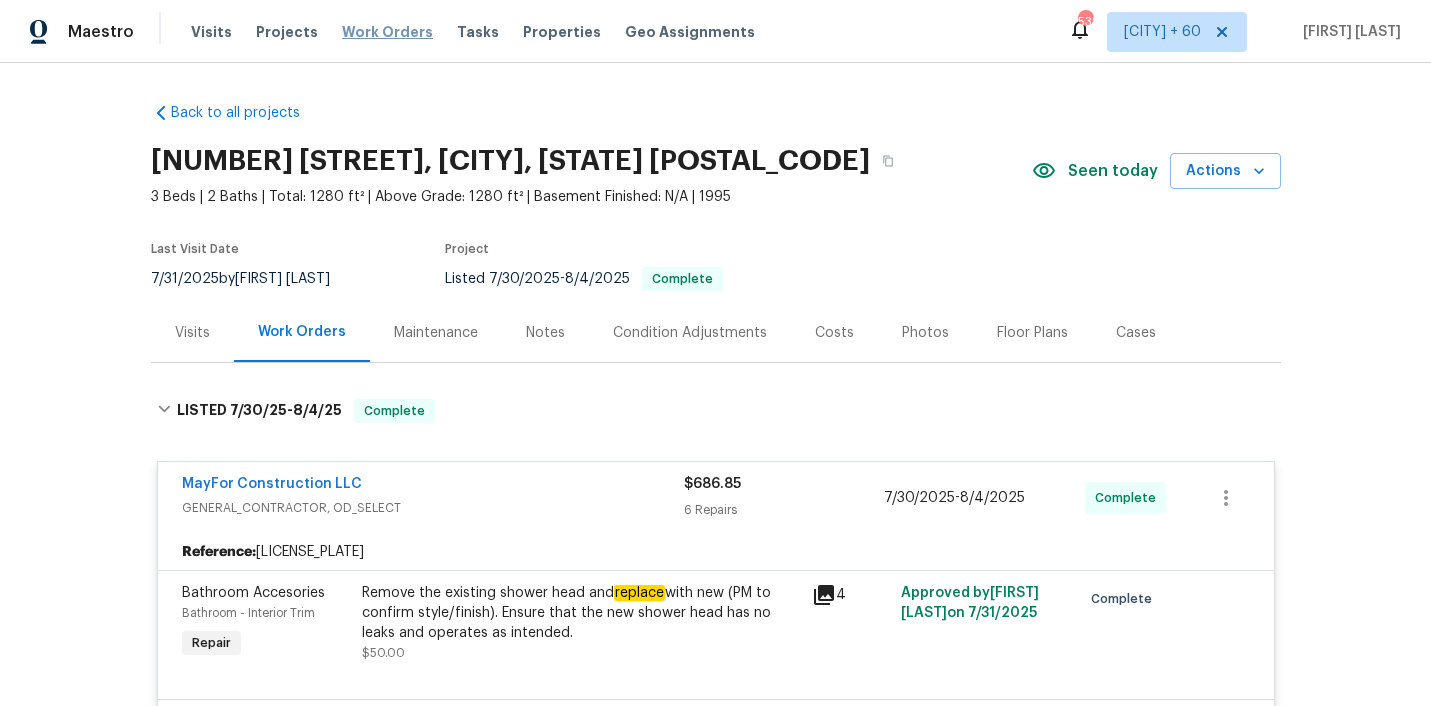 click on "Work Orders" at bounding box center [387, 32] 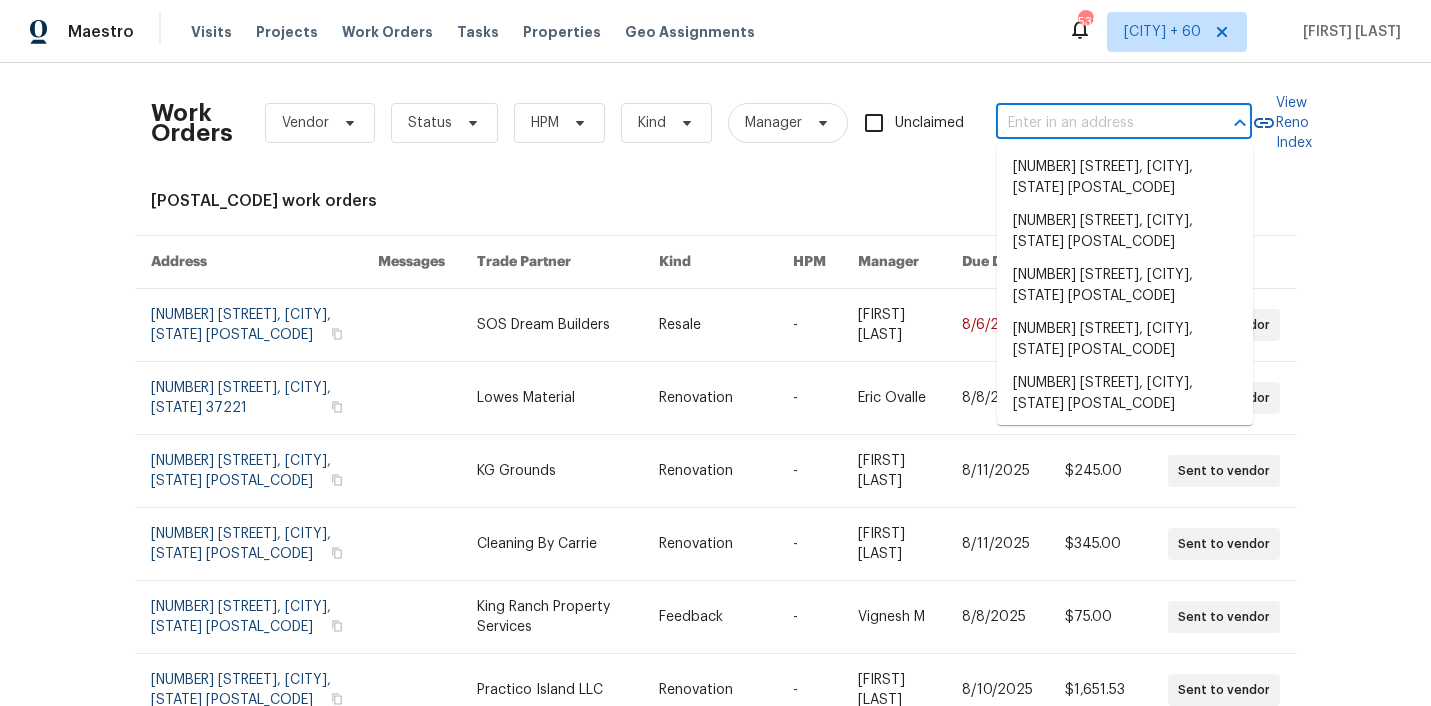 click at bounding box center (1096, 123) 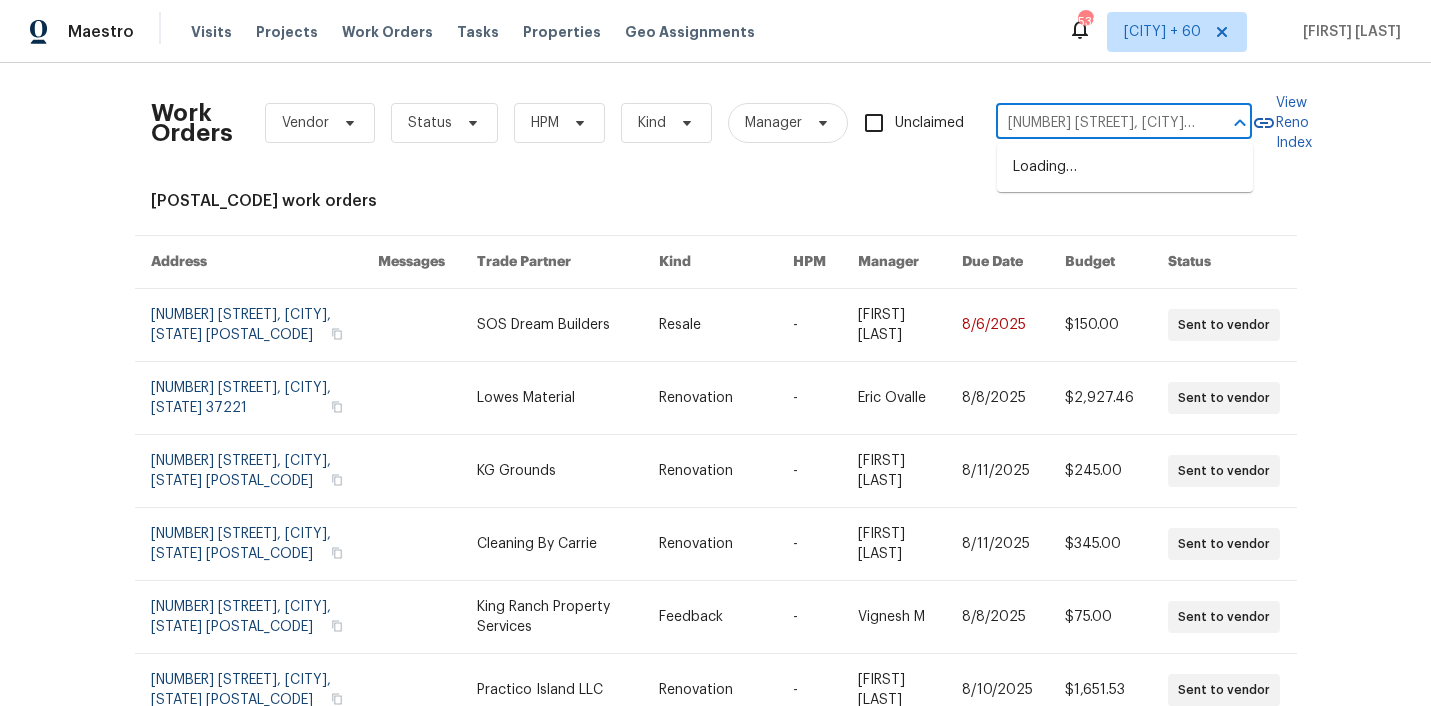 scroll, scrollTop: 0, scrollLeft: 28, axis: horizontal 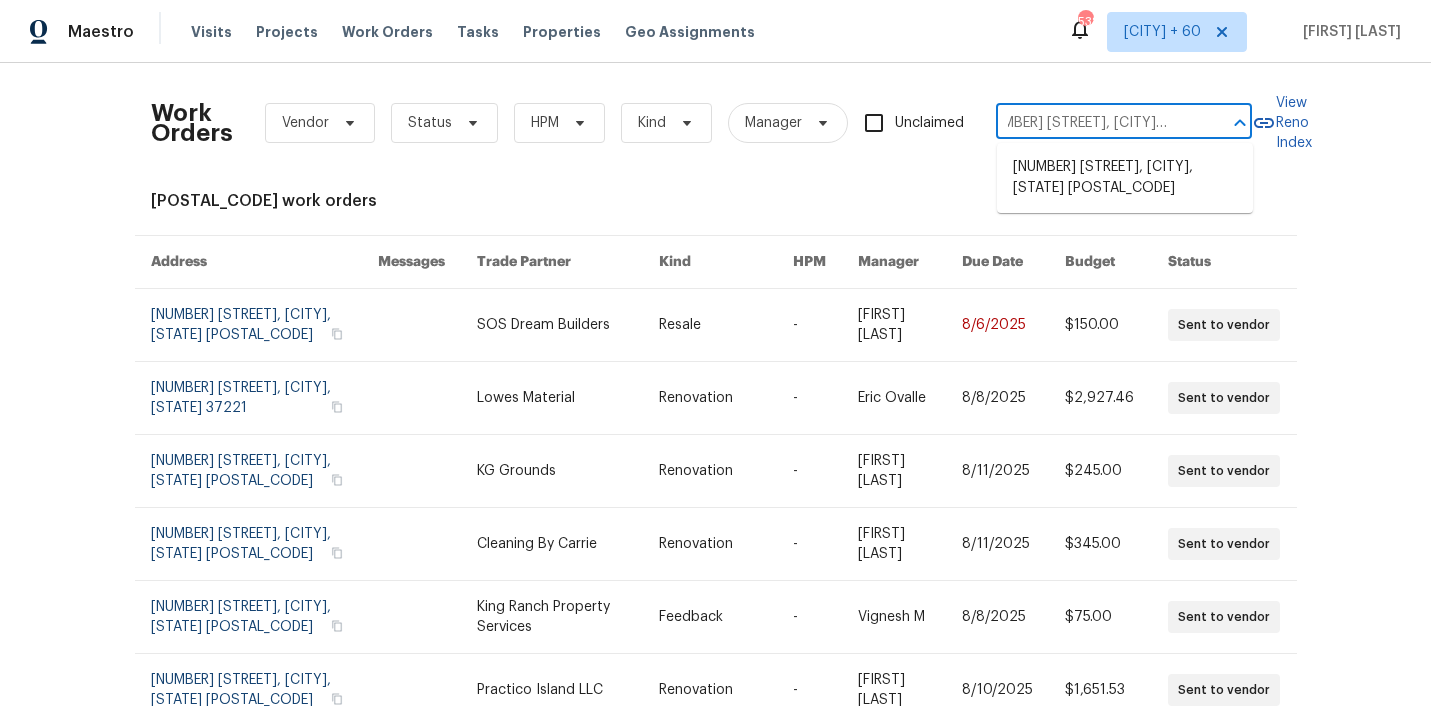 type on "[NUMBER] [STREET], [CITY], [STATE] [POSTAL_CODE]" 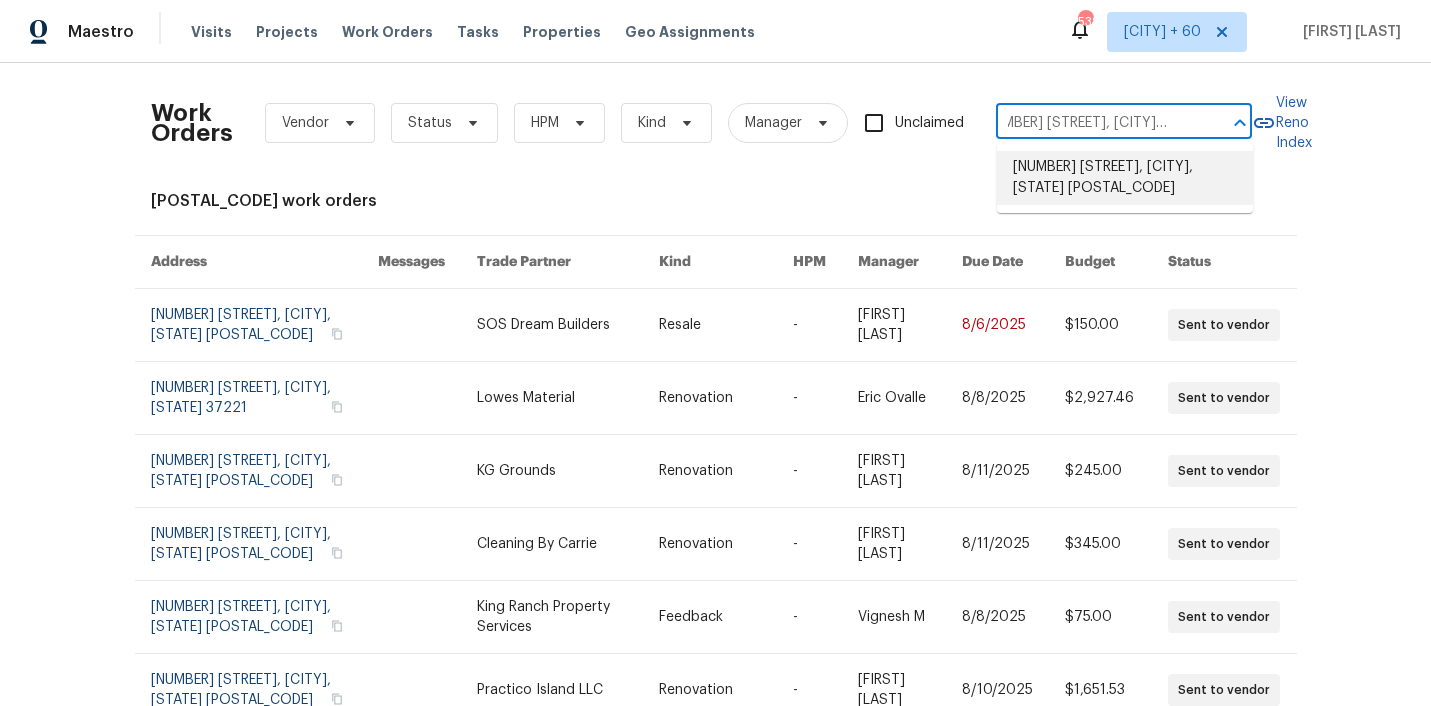 click on "[NUMBER] [STREET], [CITY], [STATE] [POSTAL_CODE]" at bounding box center [1125, 178] 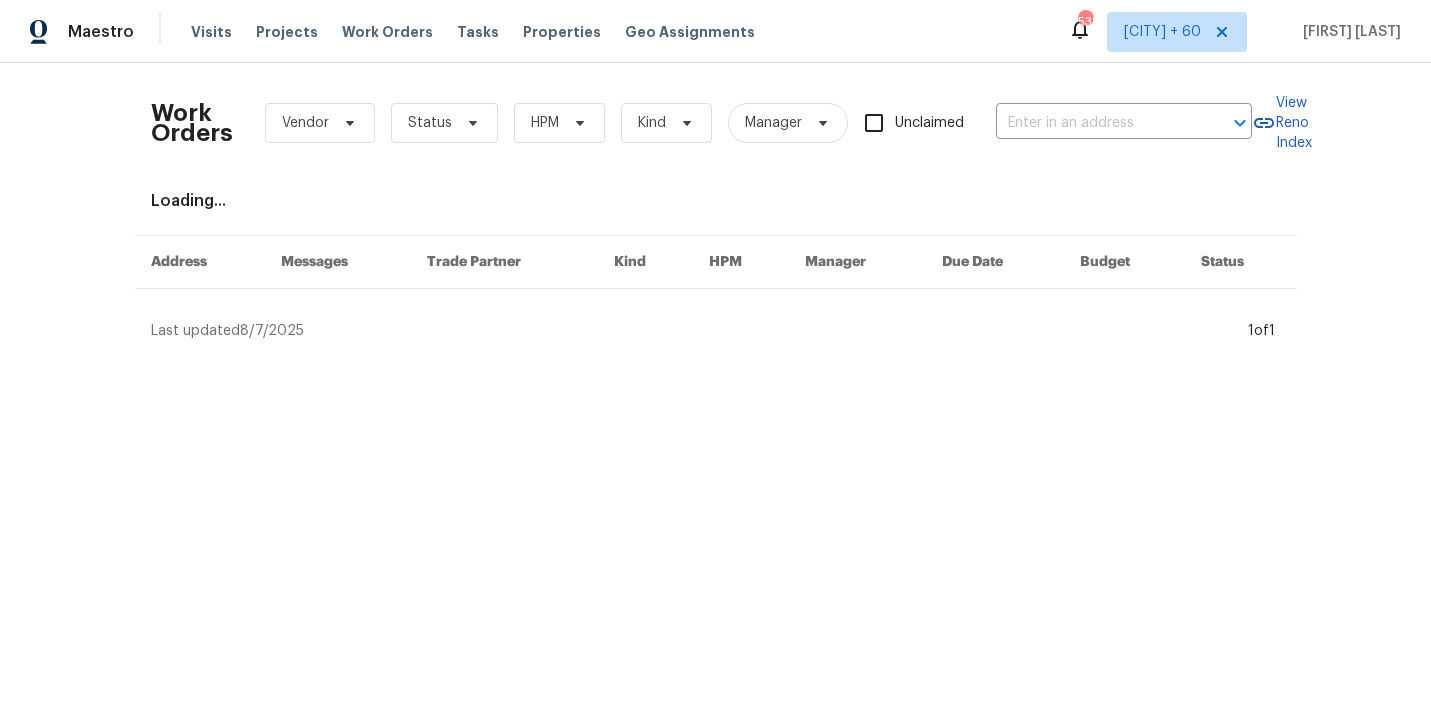 type on "[NUMBER] [STREET], [CITY], [STATE] [POSTAL_CODE]" 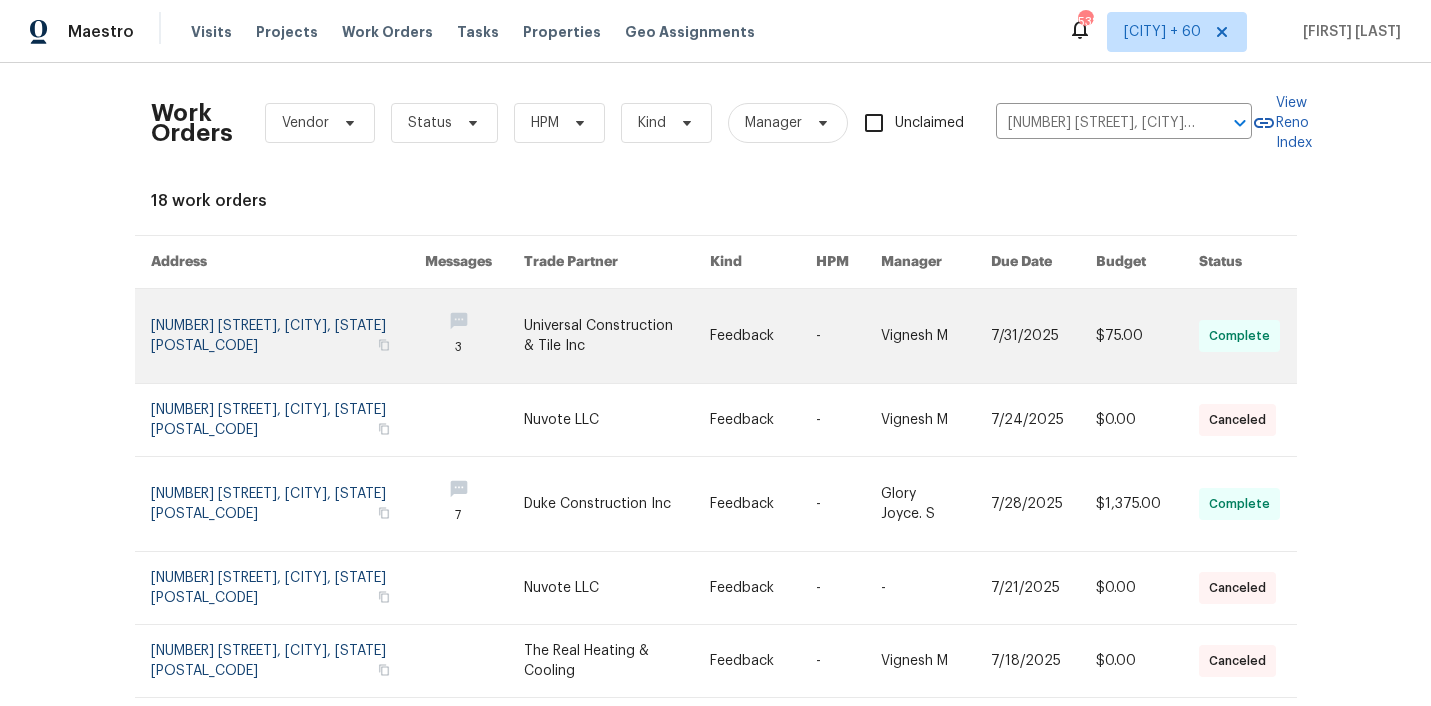 click at bounding box center (617, 336) 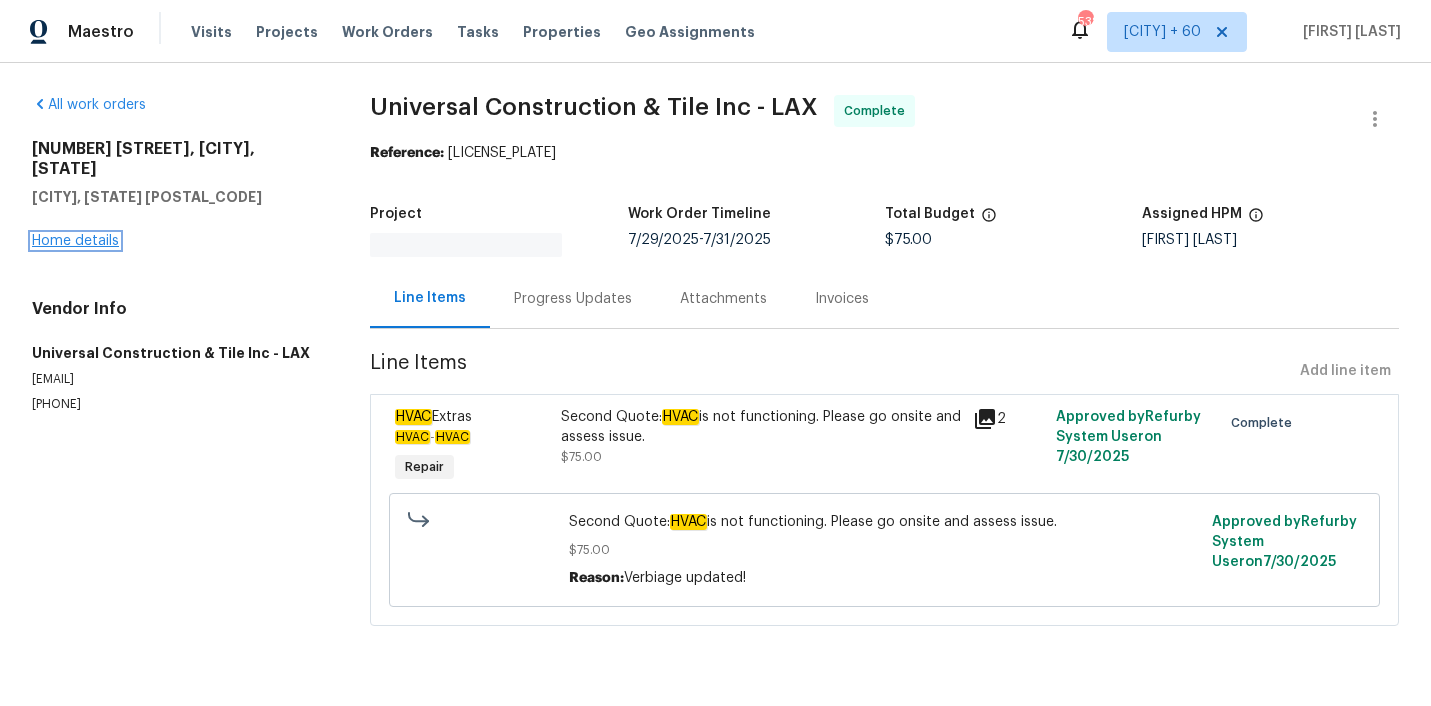 click on "Home details" at bounding box center (75, 241) 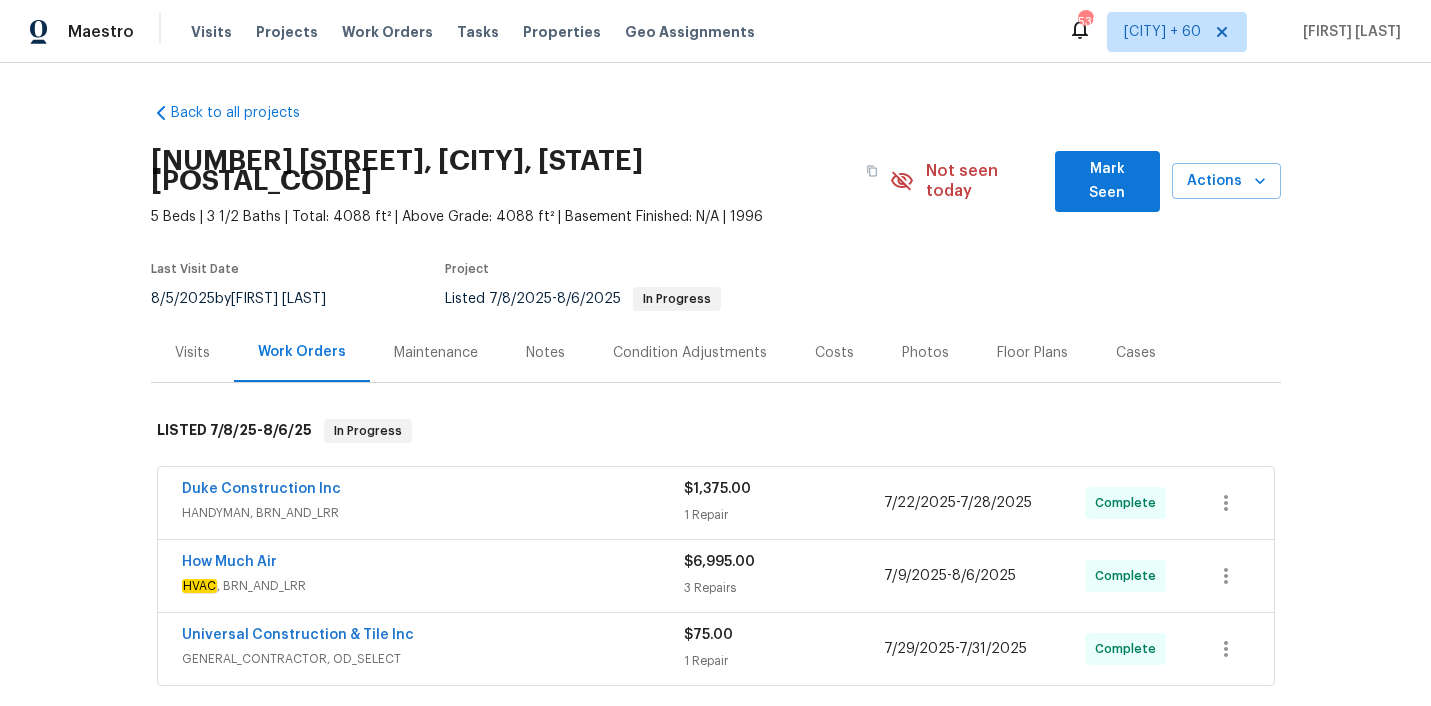 click on "HANDYMAN, BRN_AND_LRR" at bounding box center [433, 513] 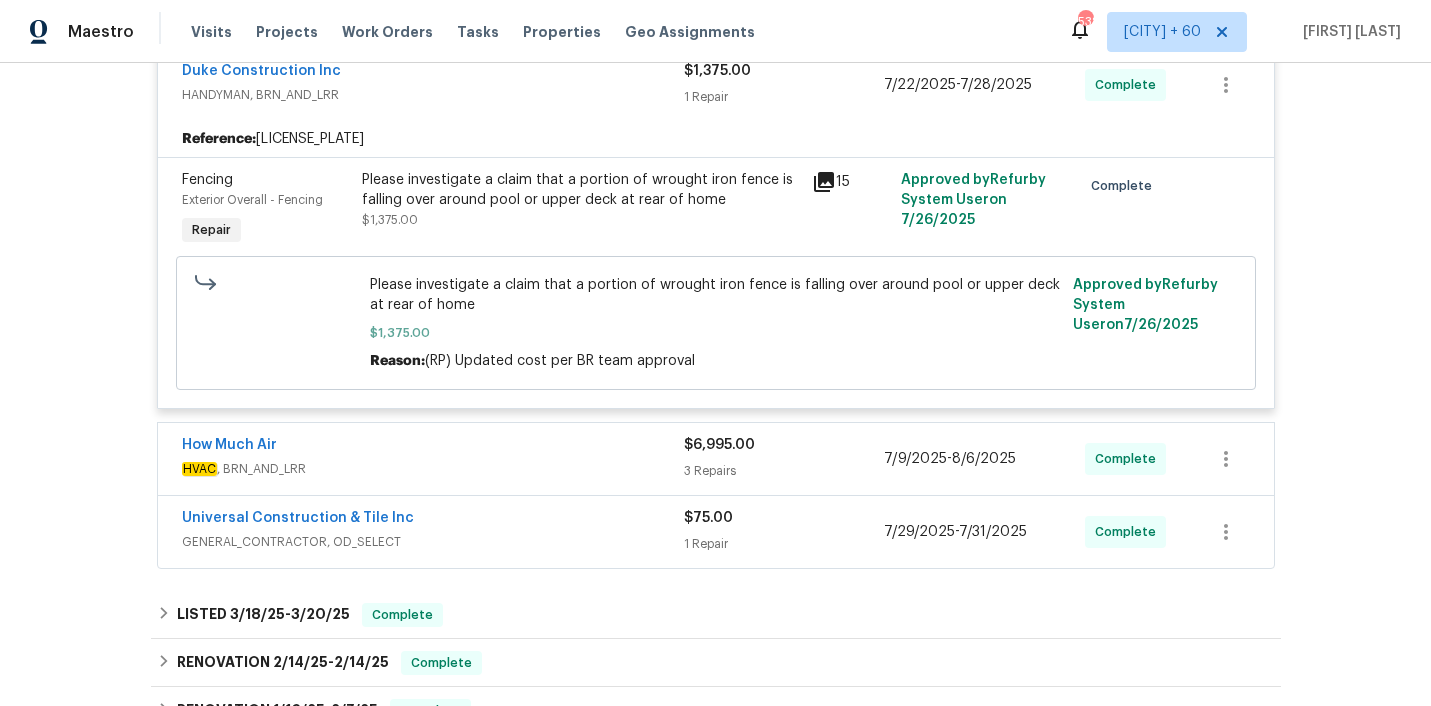 scroll, scrollTop: 446, scrollLeft: 0, axis: vertical 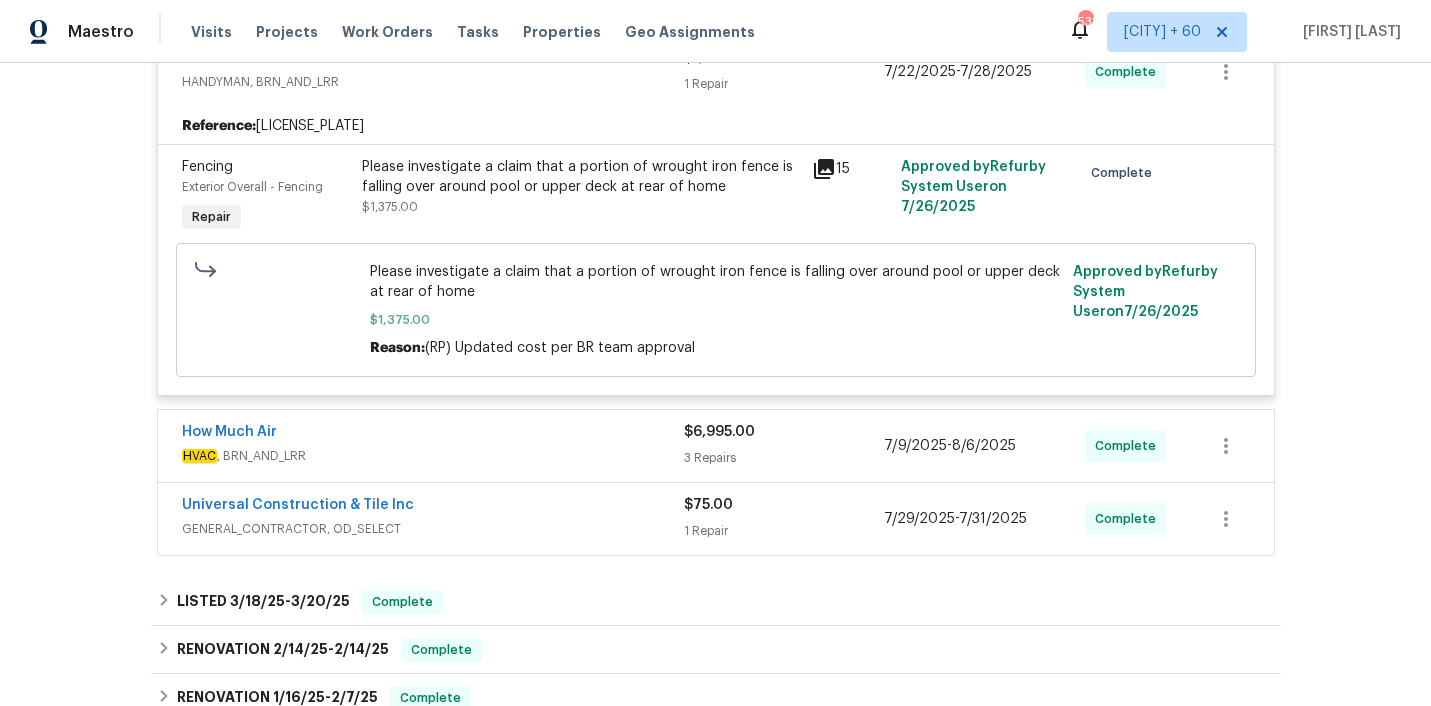 click on "How Much Air HVAC , BRN_AND_LRR [PRICE] [DATE] - [DATE] Complete" at bounding box center (716, 446) 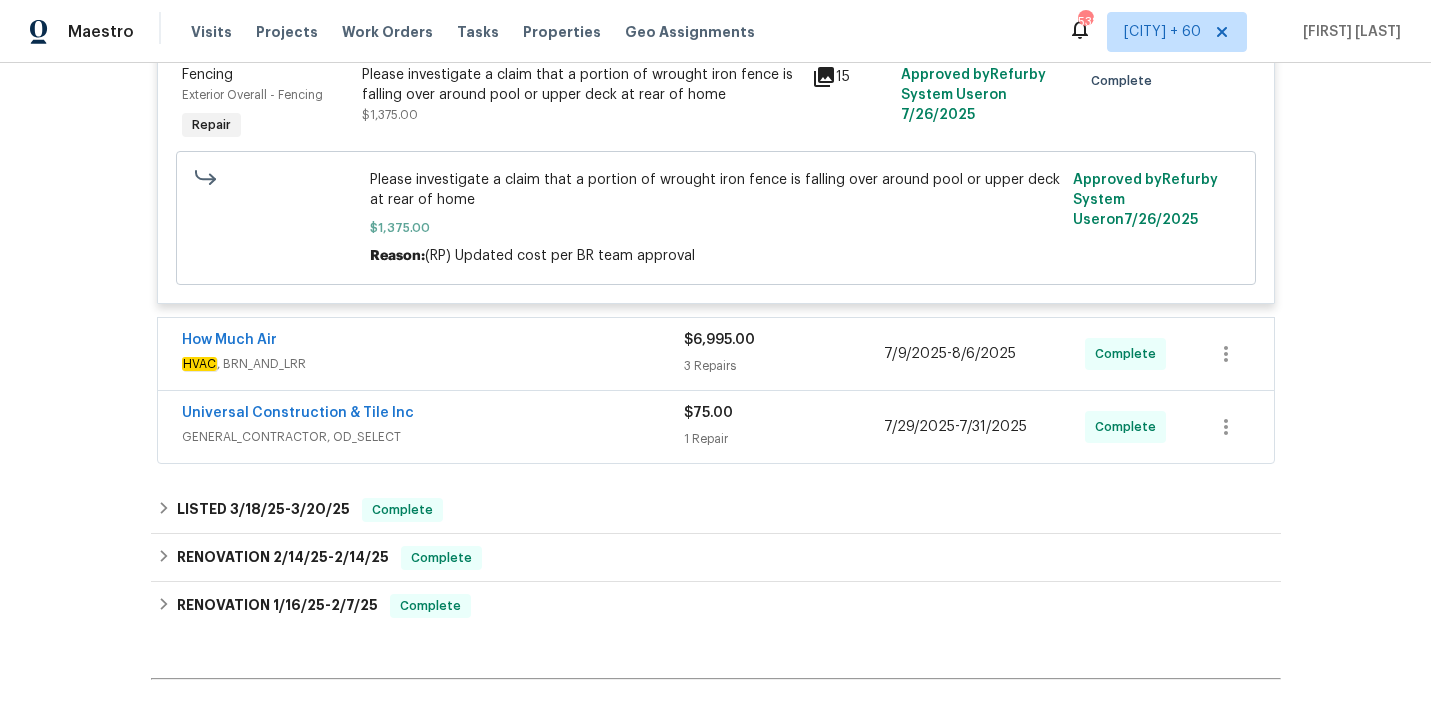 scroll, scrollTop: 574, scrollLeft: 0, axis: vertical 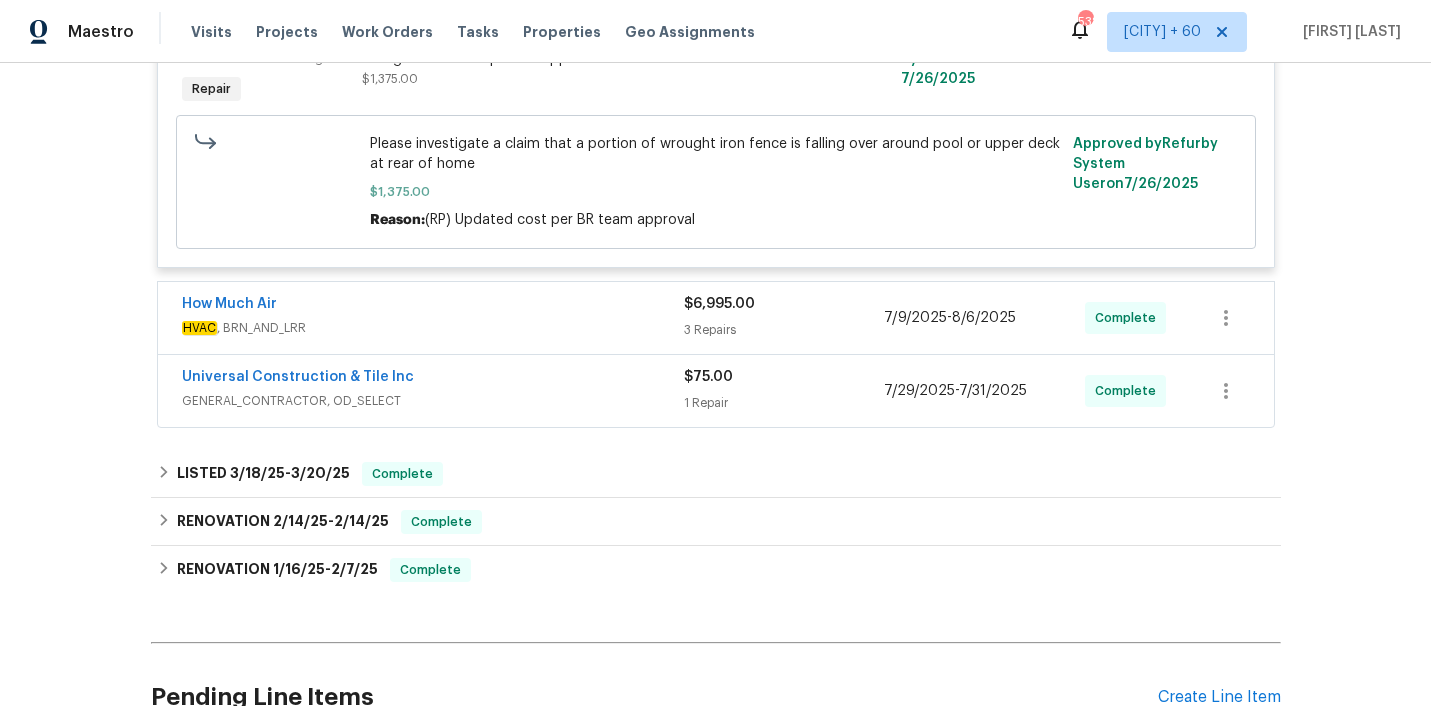 click on "HVAC , BRN_AND_LRR" at bounding box center [433, 328] 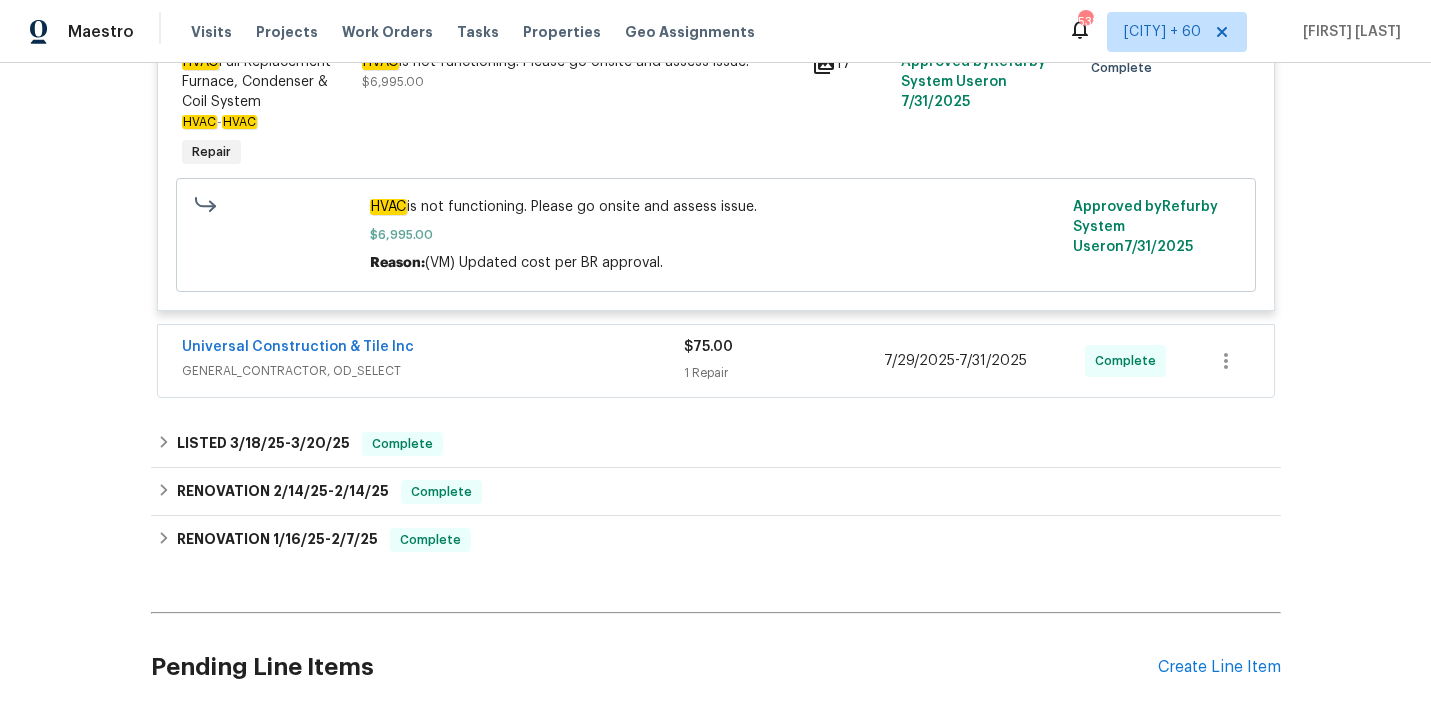 scroll, scrollTop: 1337, scrollLeft: 0, axis: vertical 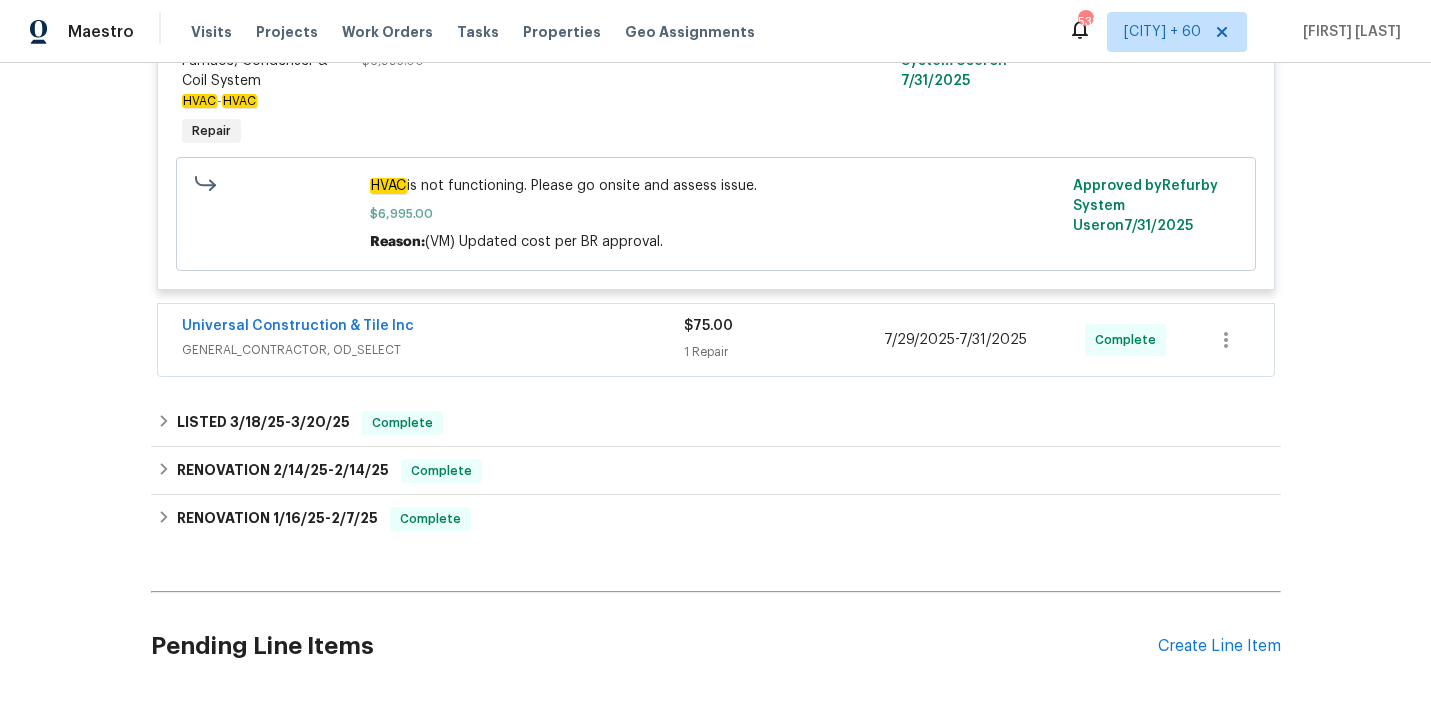 click on "Universal Construction & Tile Inc" at bounding box center [433, 328] 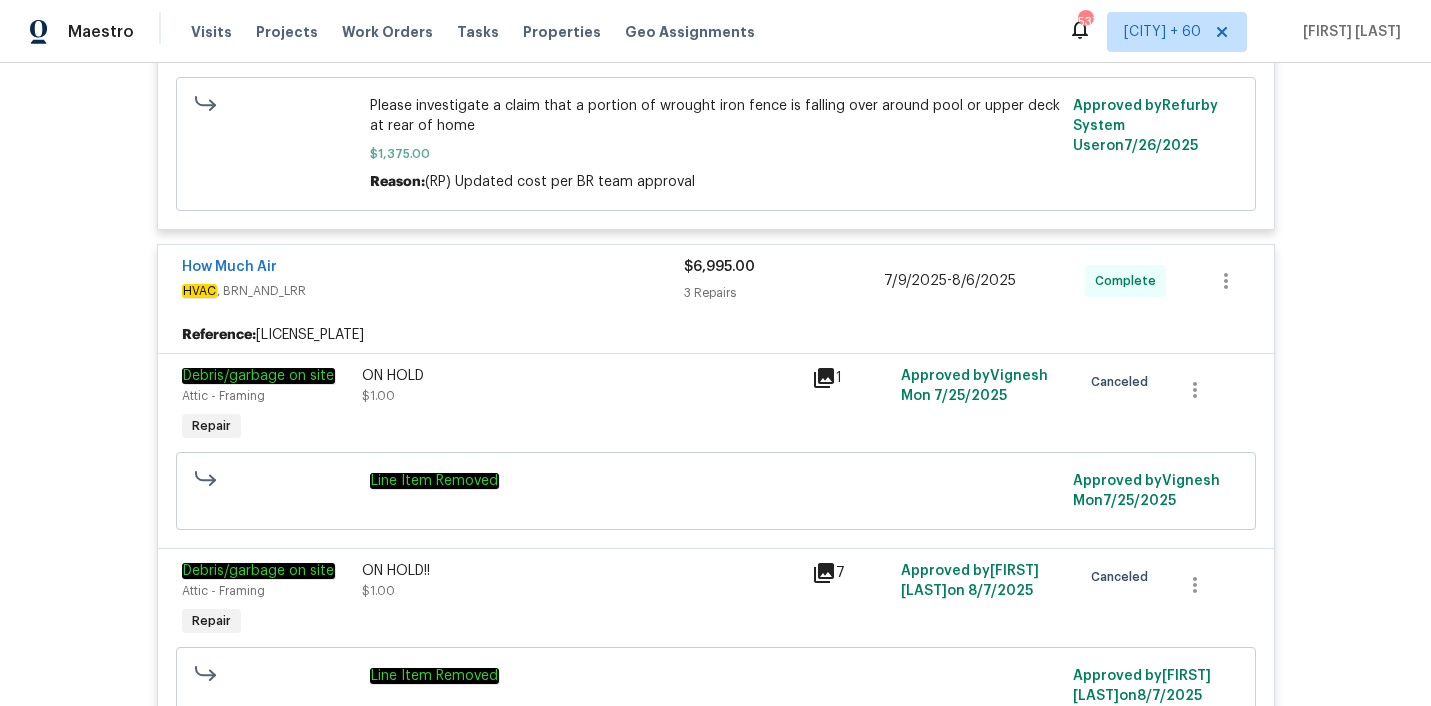 scroll, scrollTop: 599, scrollLeft: 0, axis: vertical 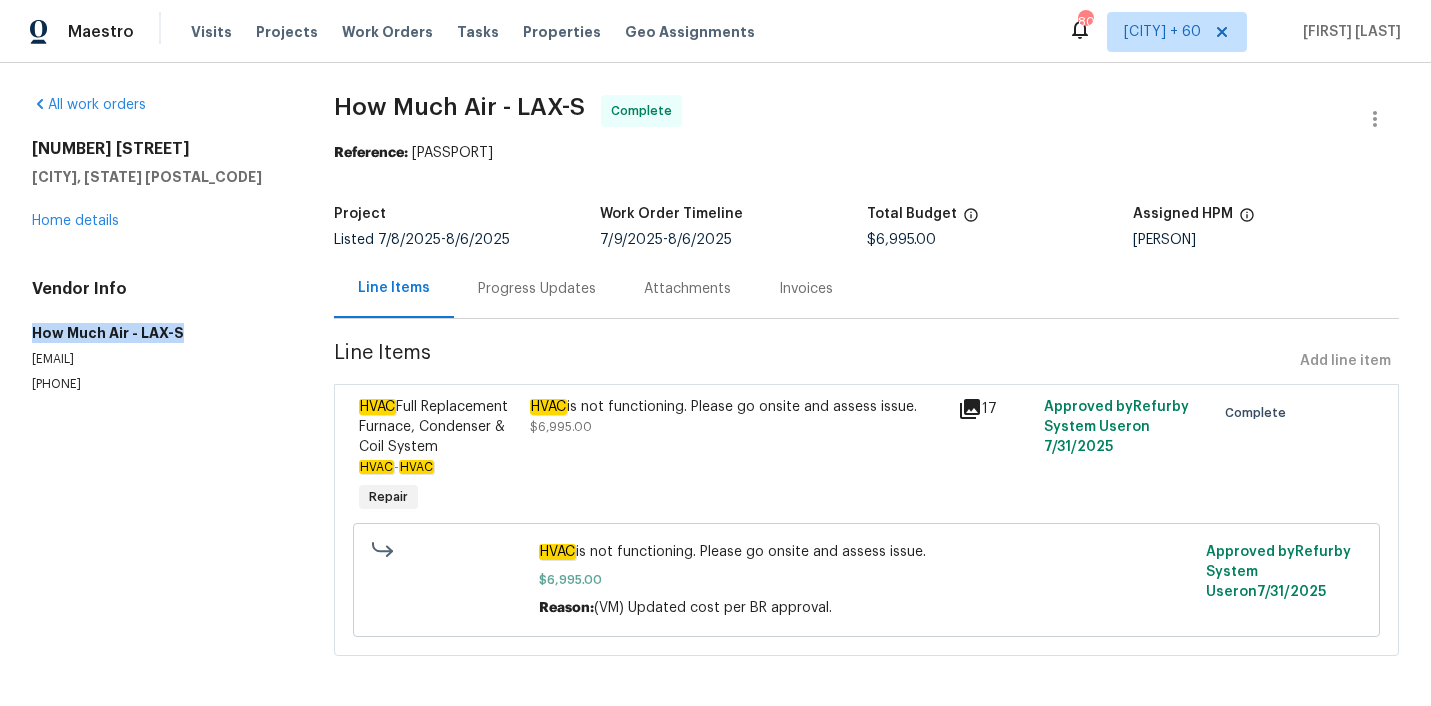 drag, startPoint x: 32, startPoint y: 329, endPoint x: 201, endPoint y: 329, distance: 169 